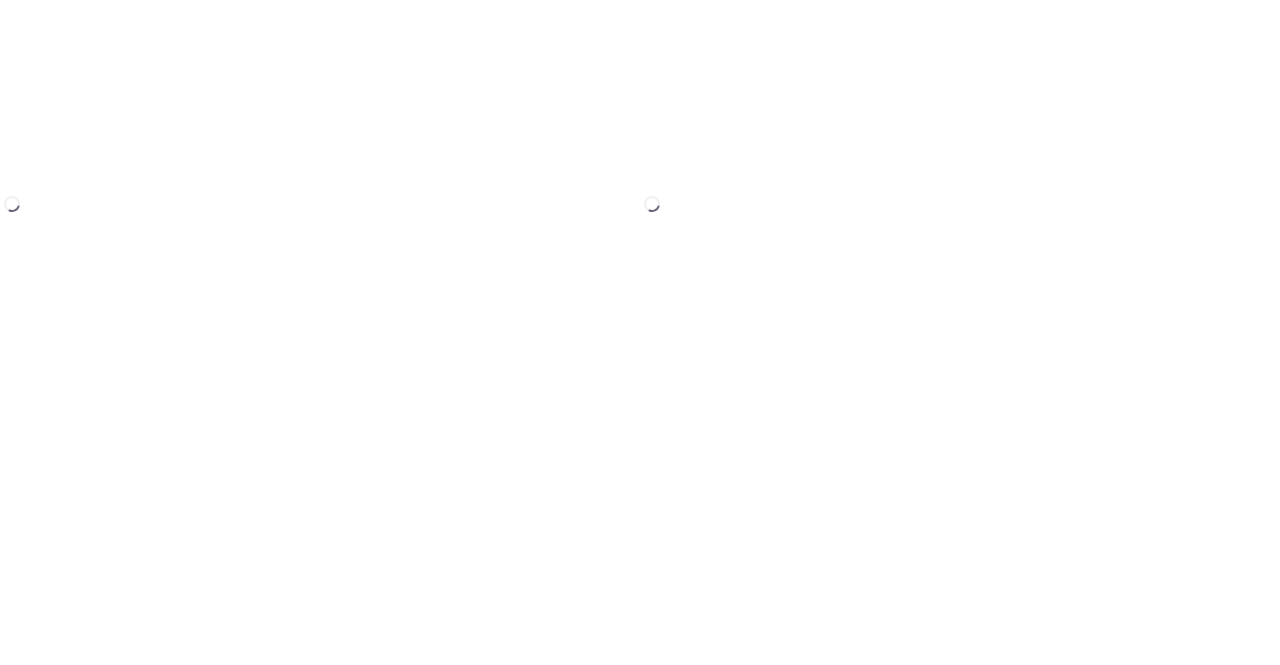 scroll, scrollTop: 0, scrollLeft: 0, axis: both 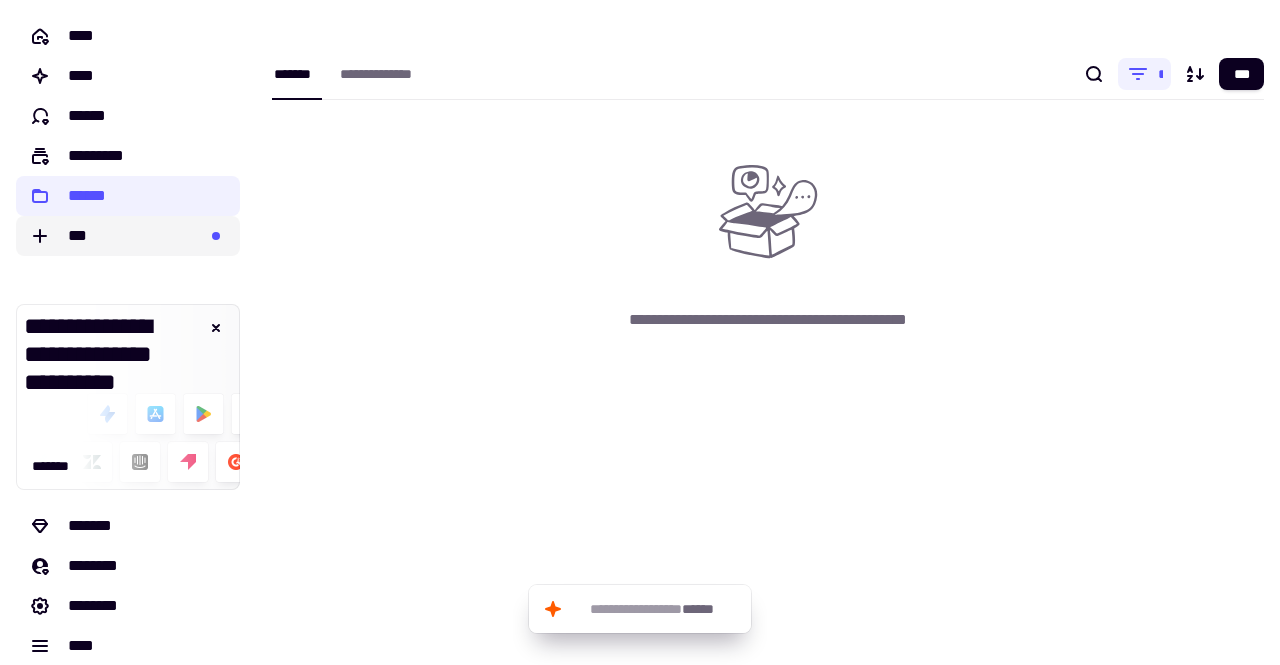 click on "***" 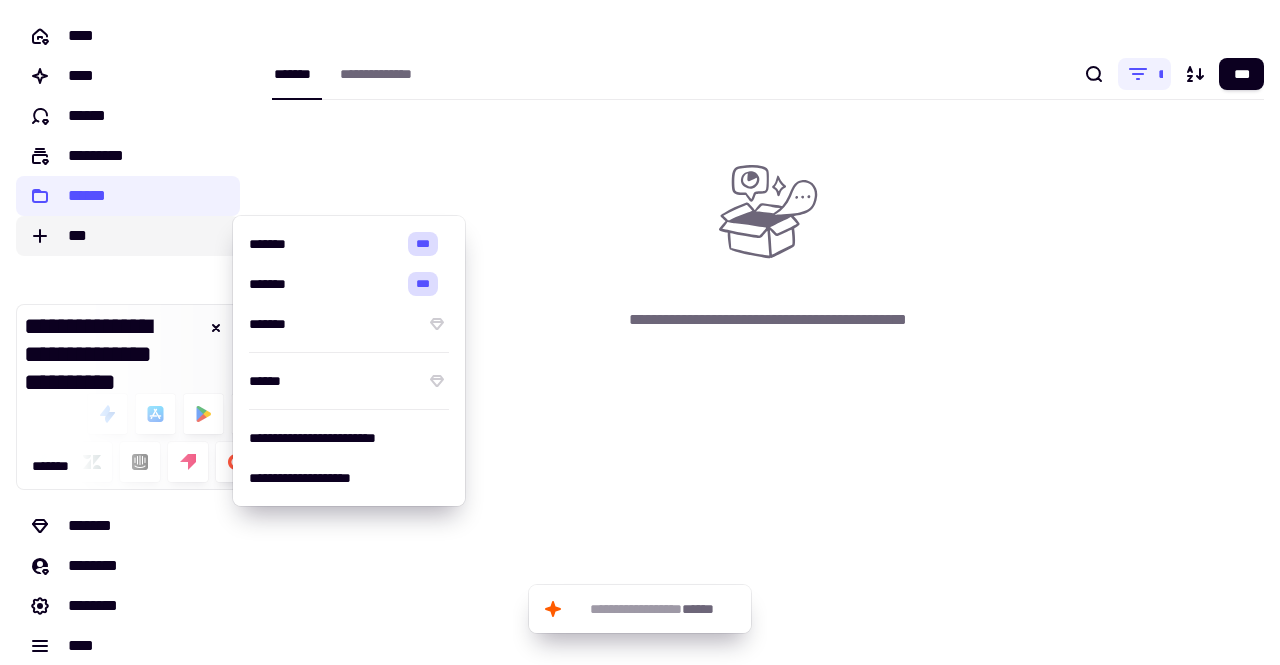 click on "***" 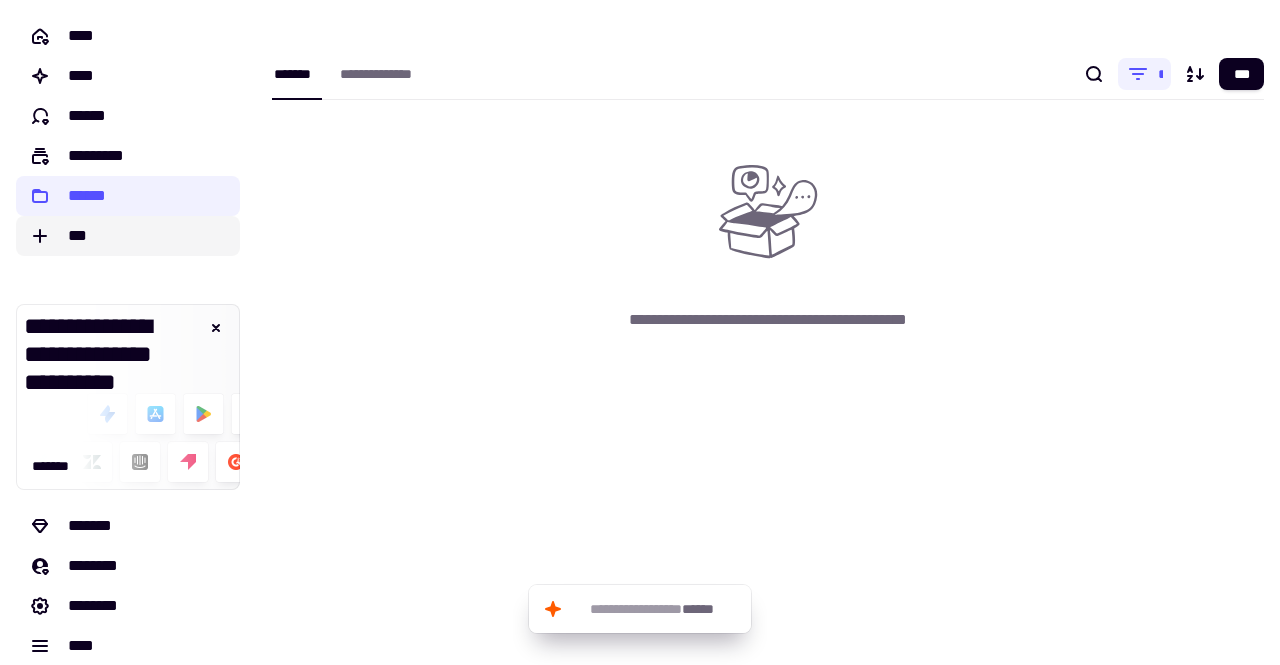 click on "***" 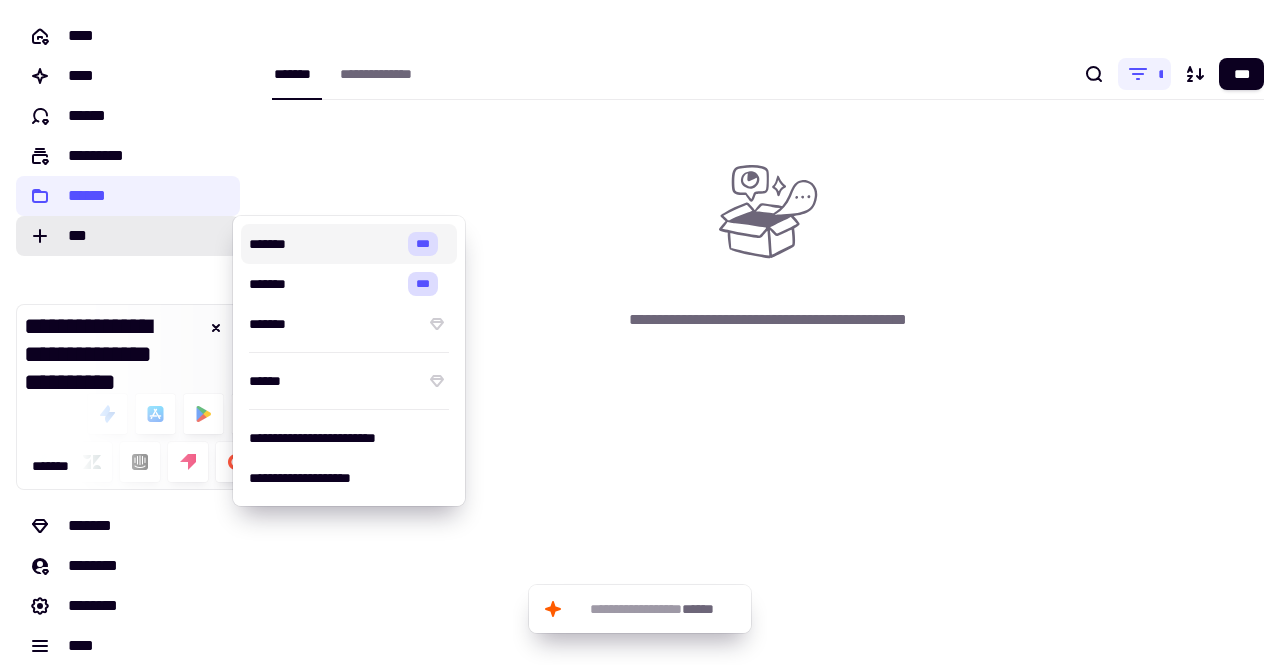click on "*******" at bounding box center [324, 244] 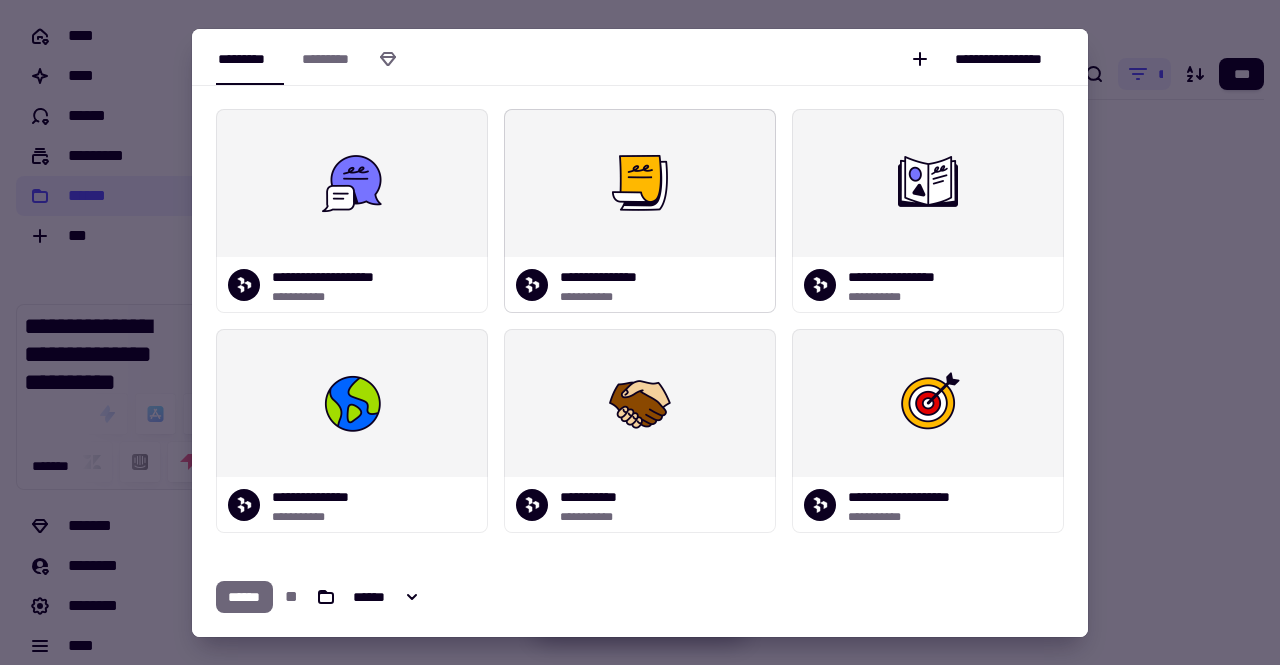 click at bounding box center [640, 183] 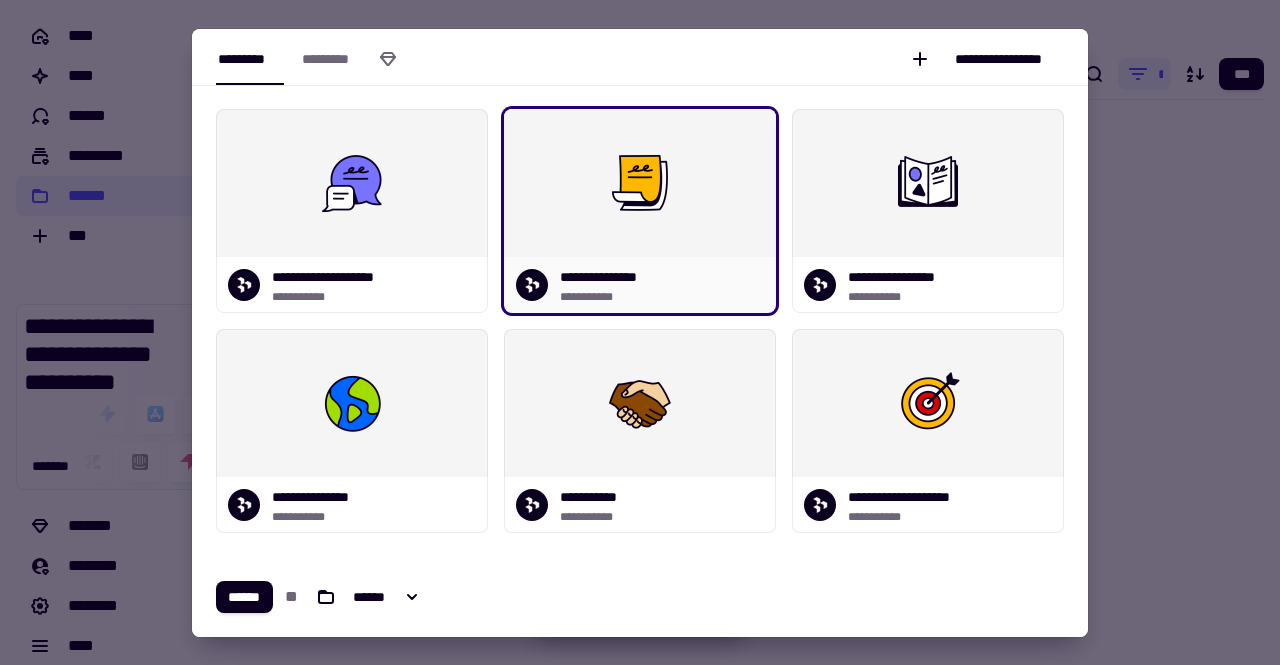 click at bounding box center (640, 183) 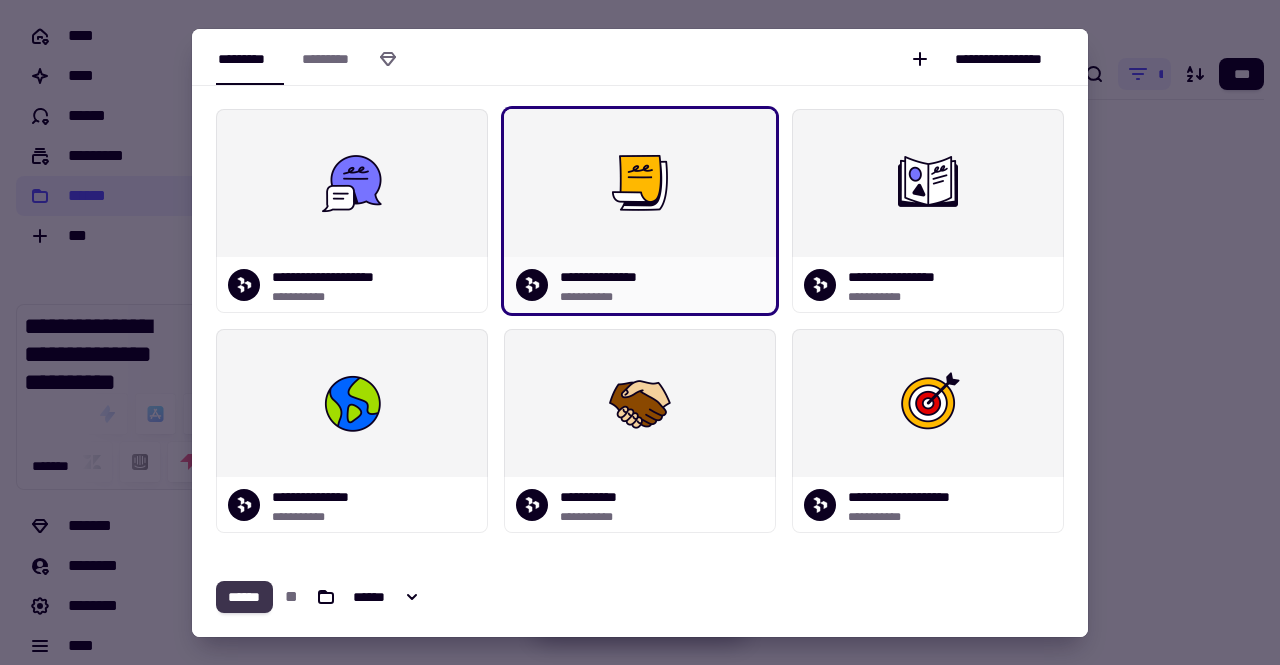 click on "******" 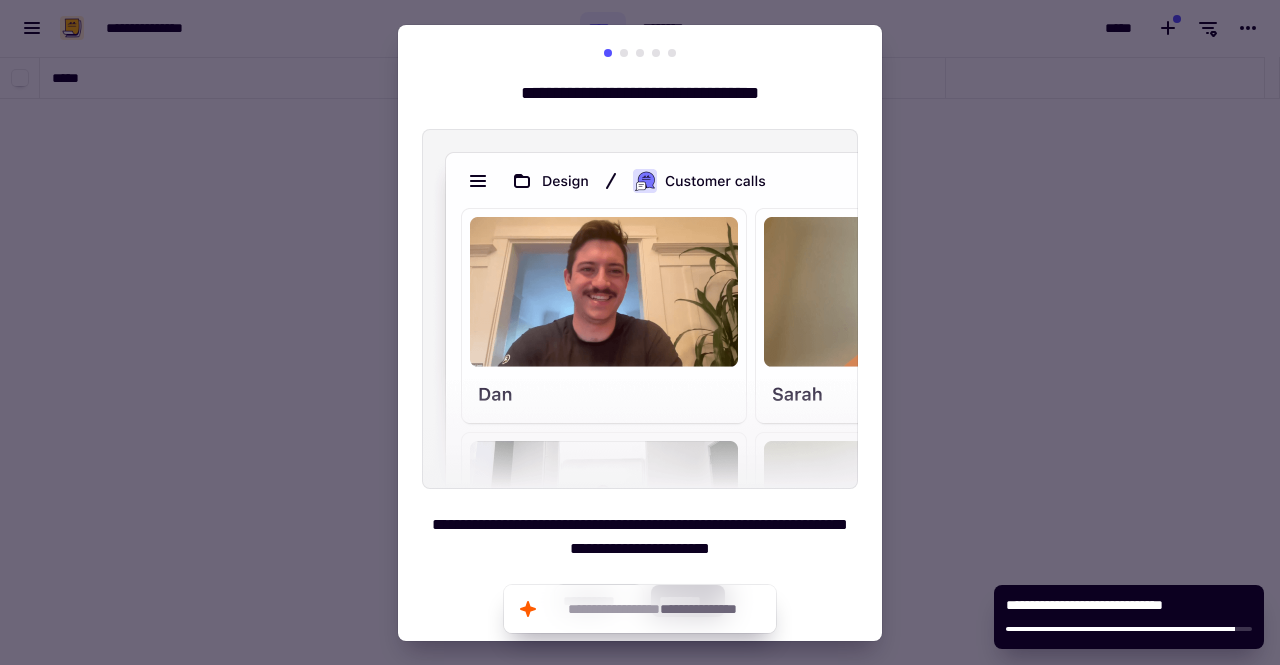 scroll, scrollTop: 16, scrollLeft: 16, axis: both 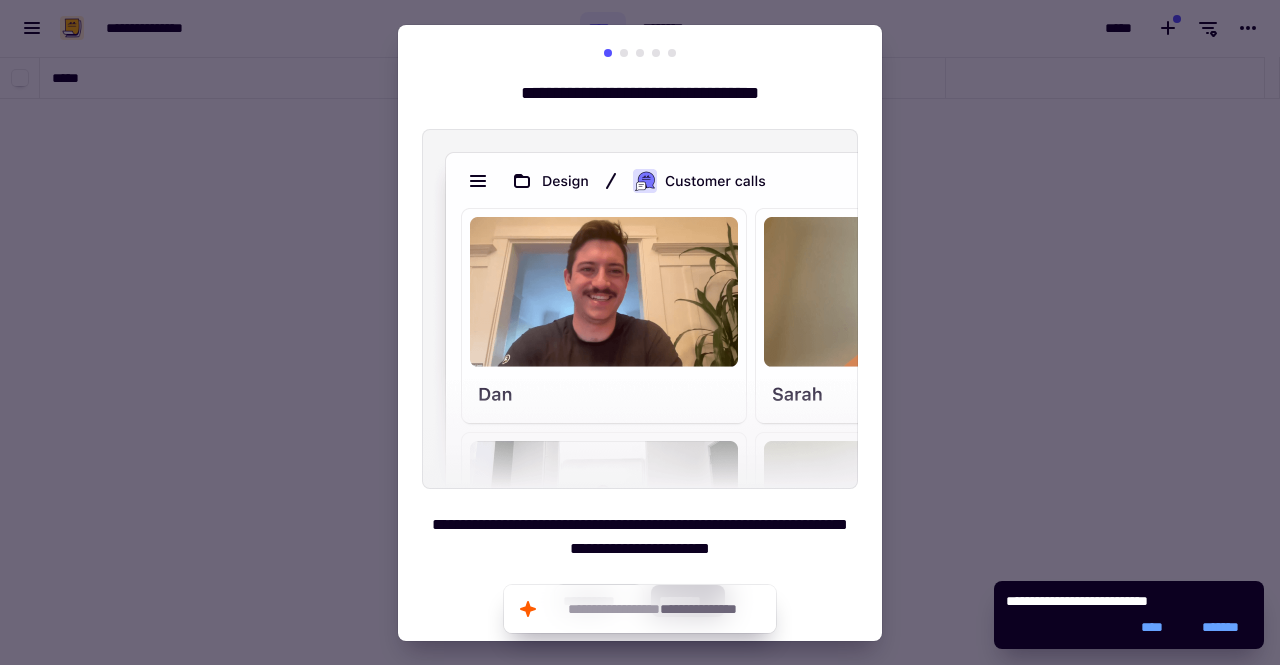 click at bounding box center (624, 53) 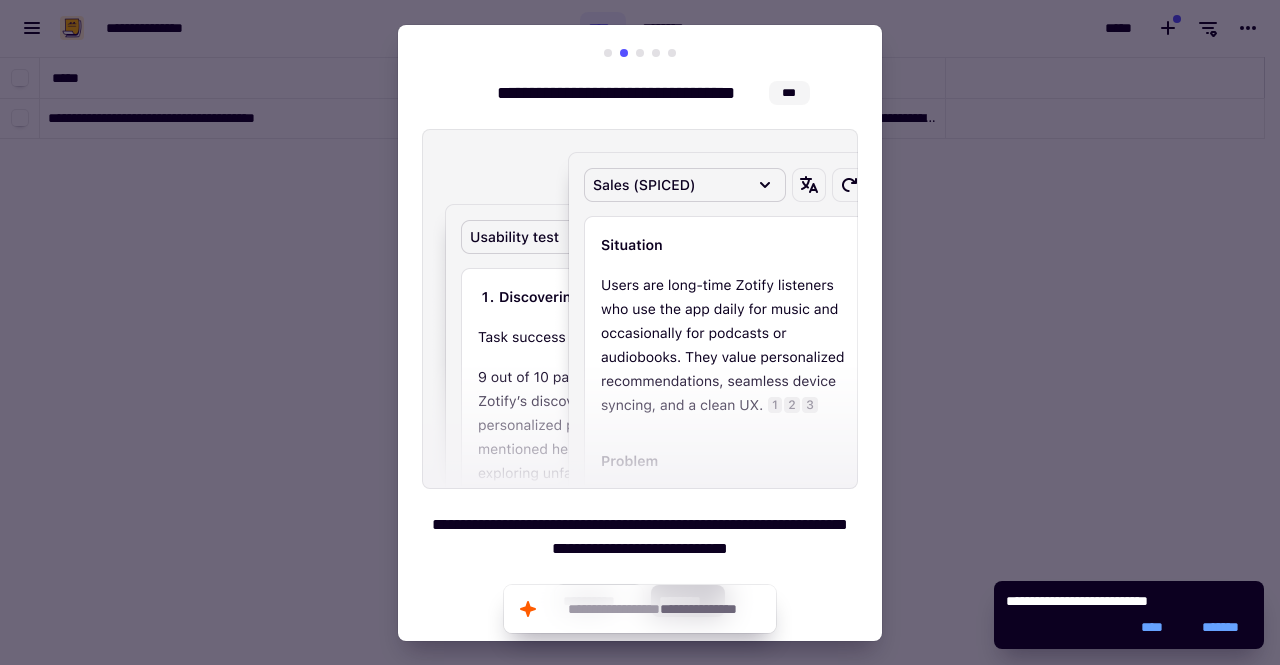 click at bounding box center (640, 53) 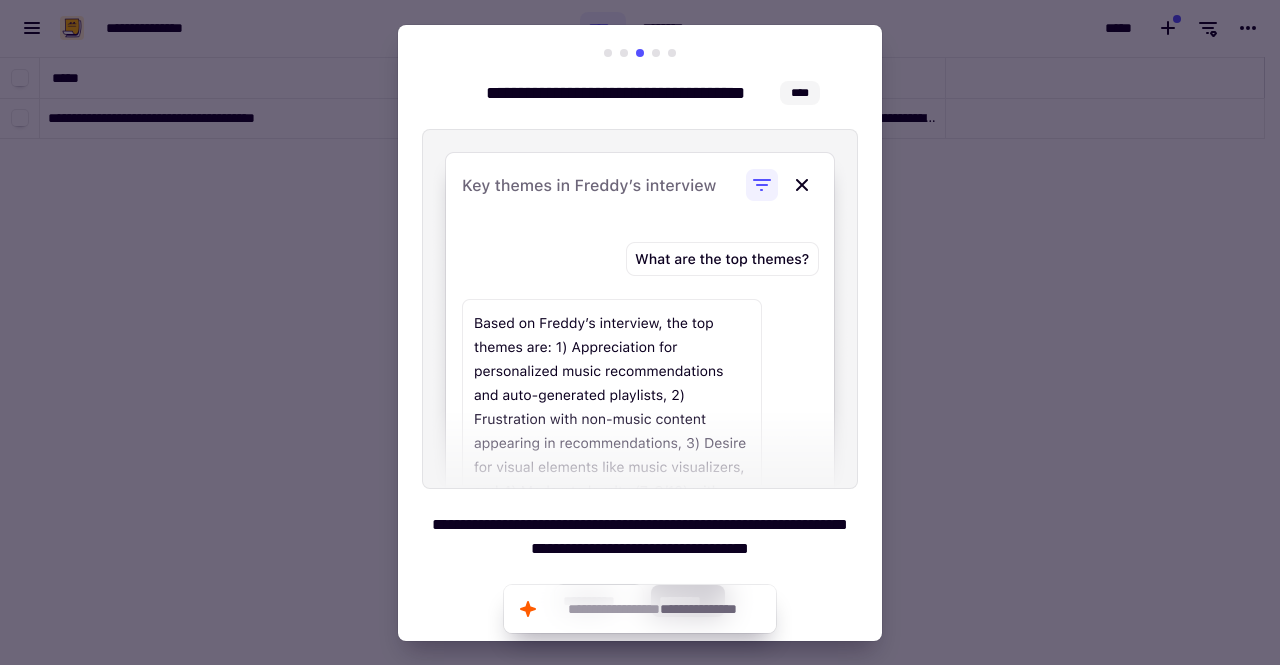 click at bounding box center [656, 53] 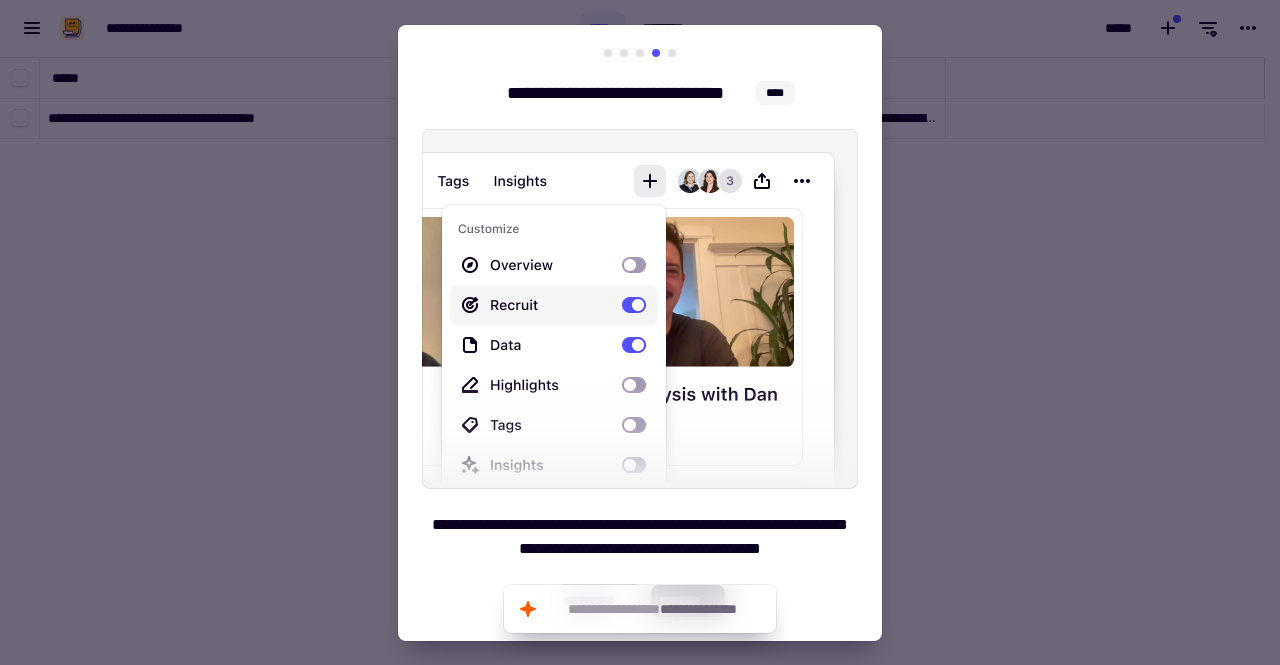 click at bounding box center (672, 53) 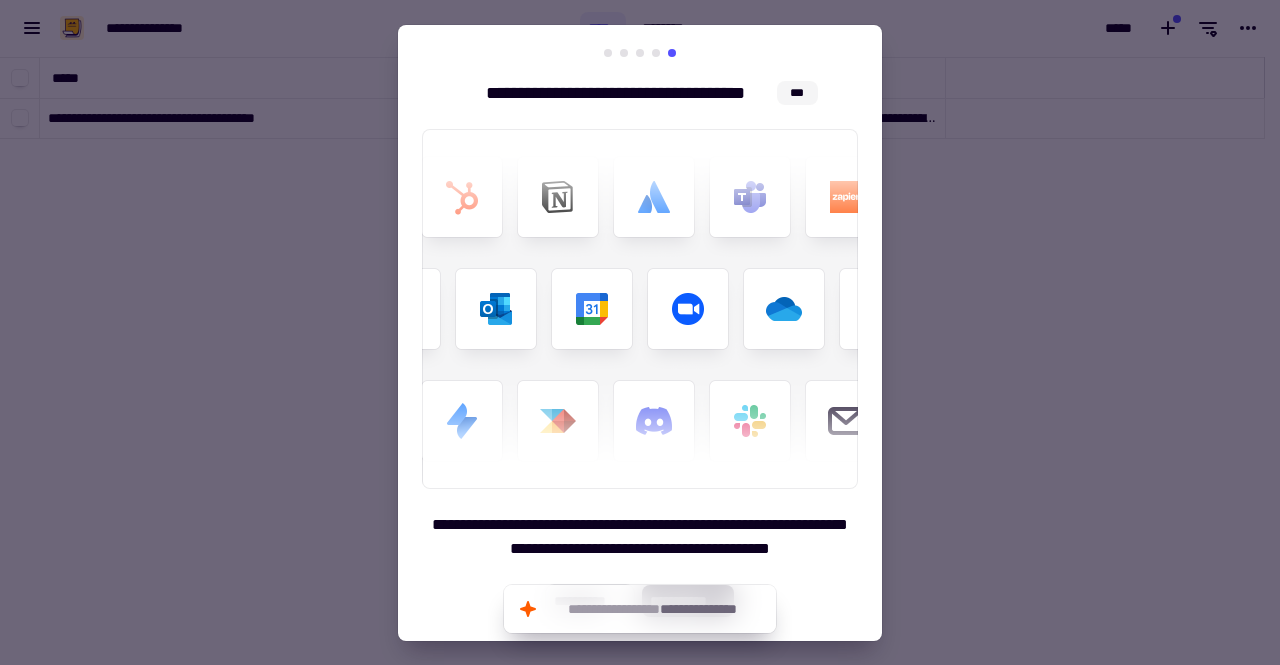 click on "**********" at bounding box center [640, 333] 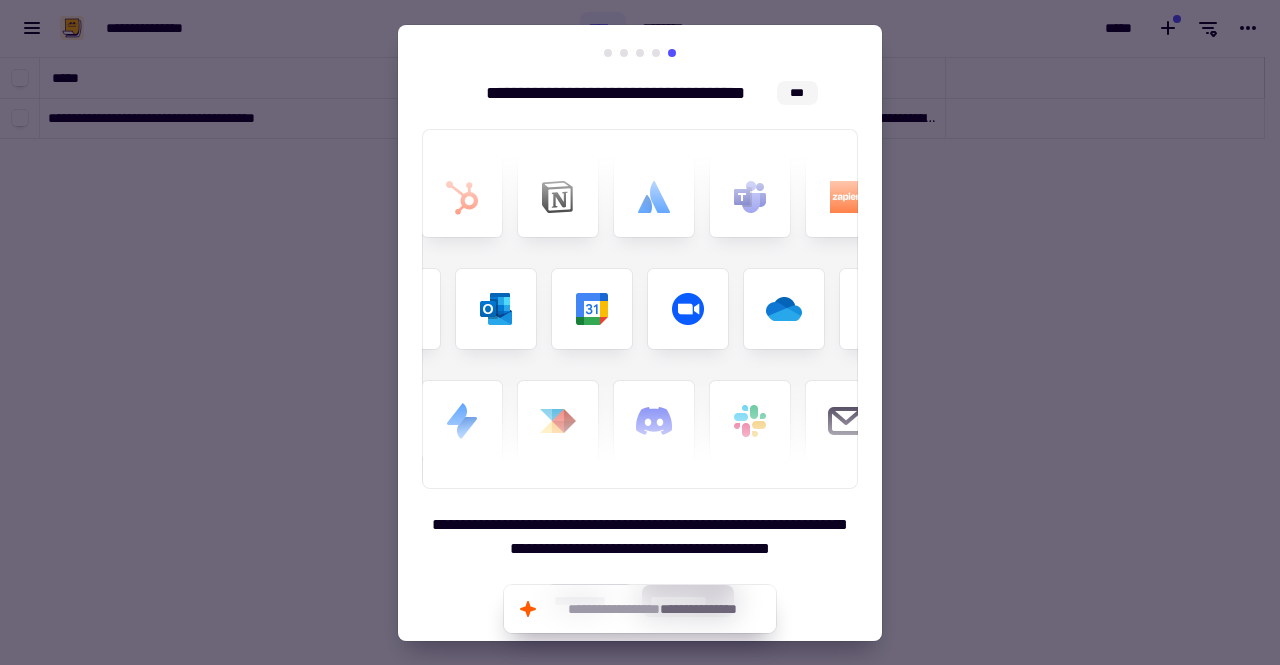 click on "**********" at bounding box center [640, 333] 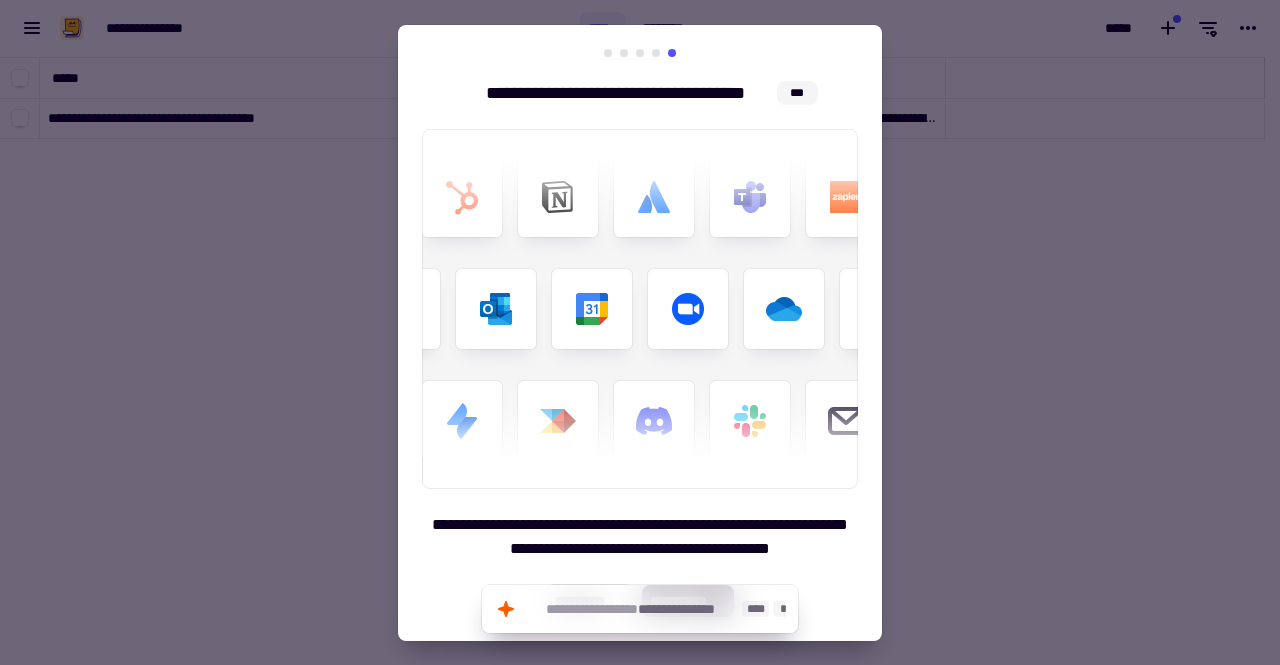 click on "**********" 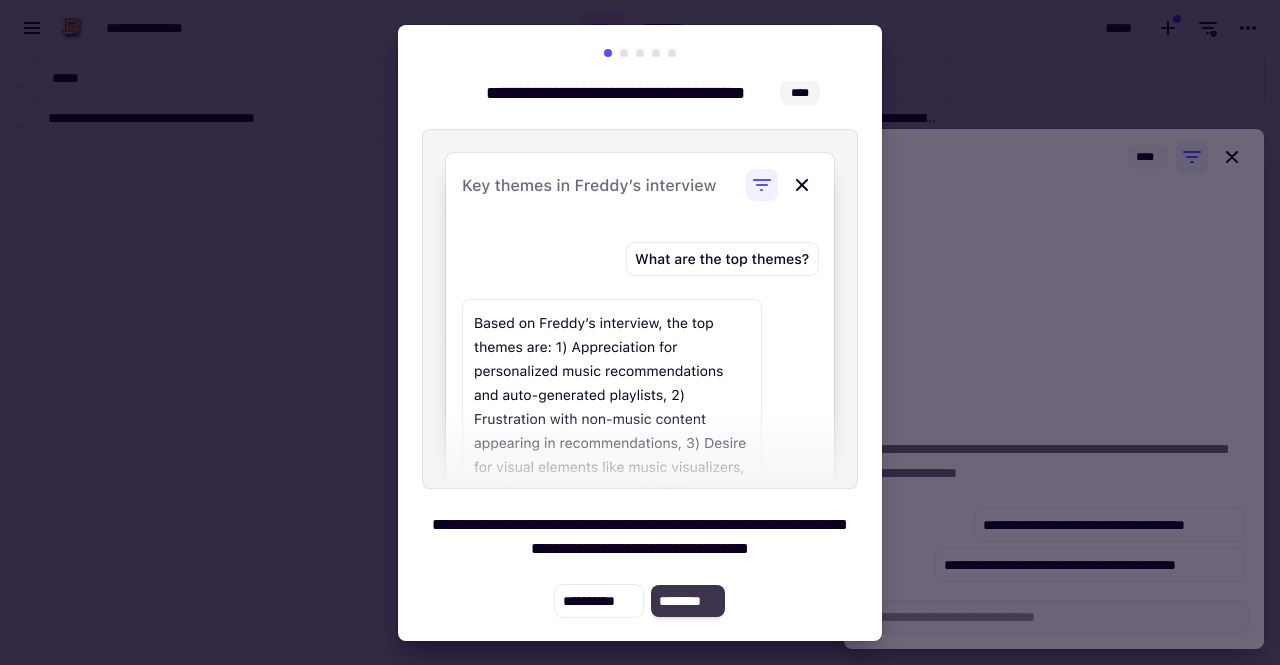 click on "********" 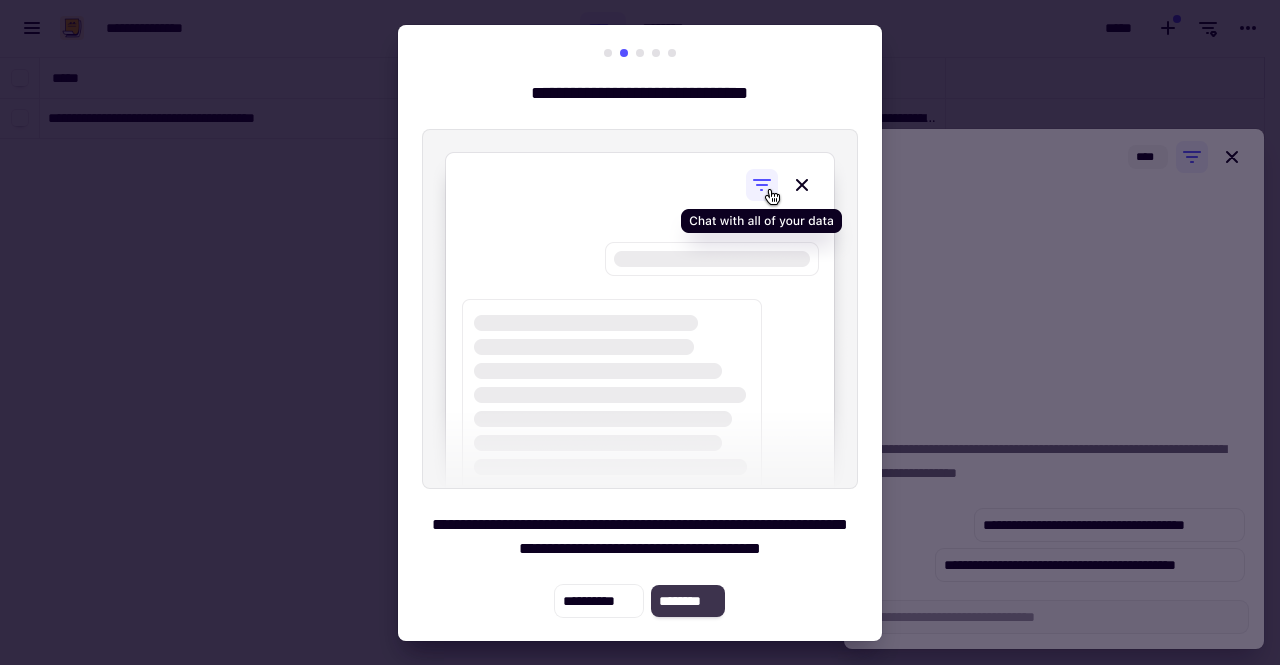 click on "********" 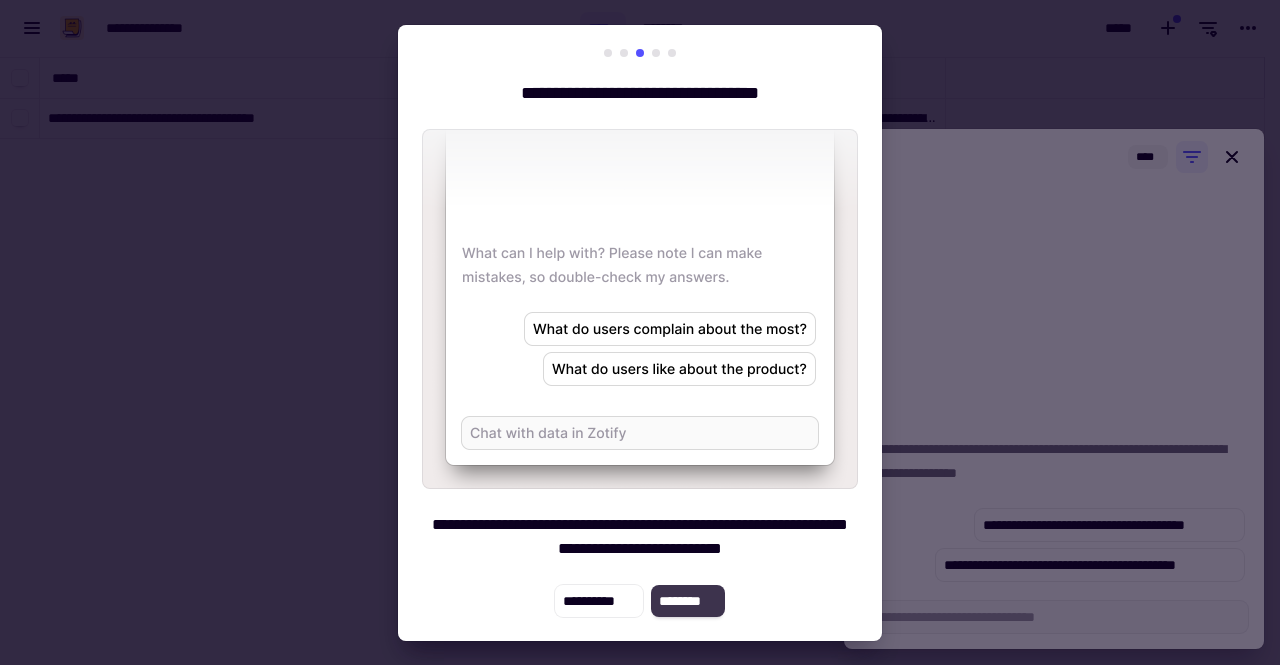 click on "********" 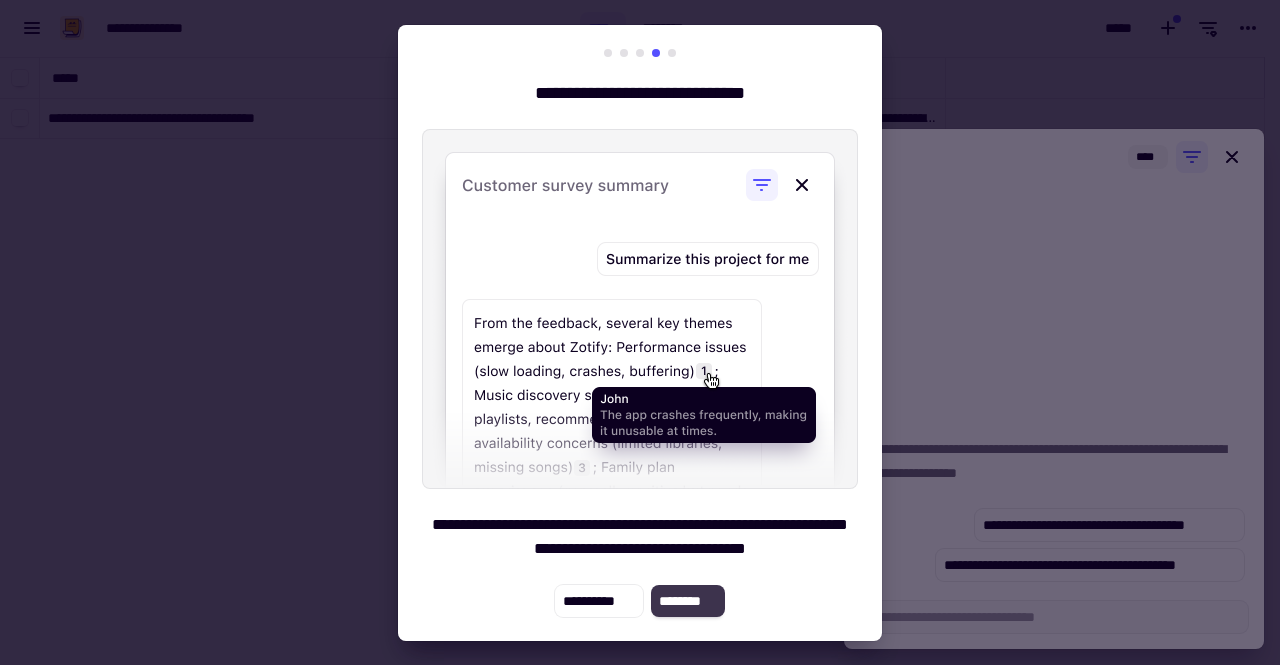 click on "********" 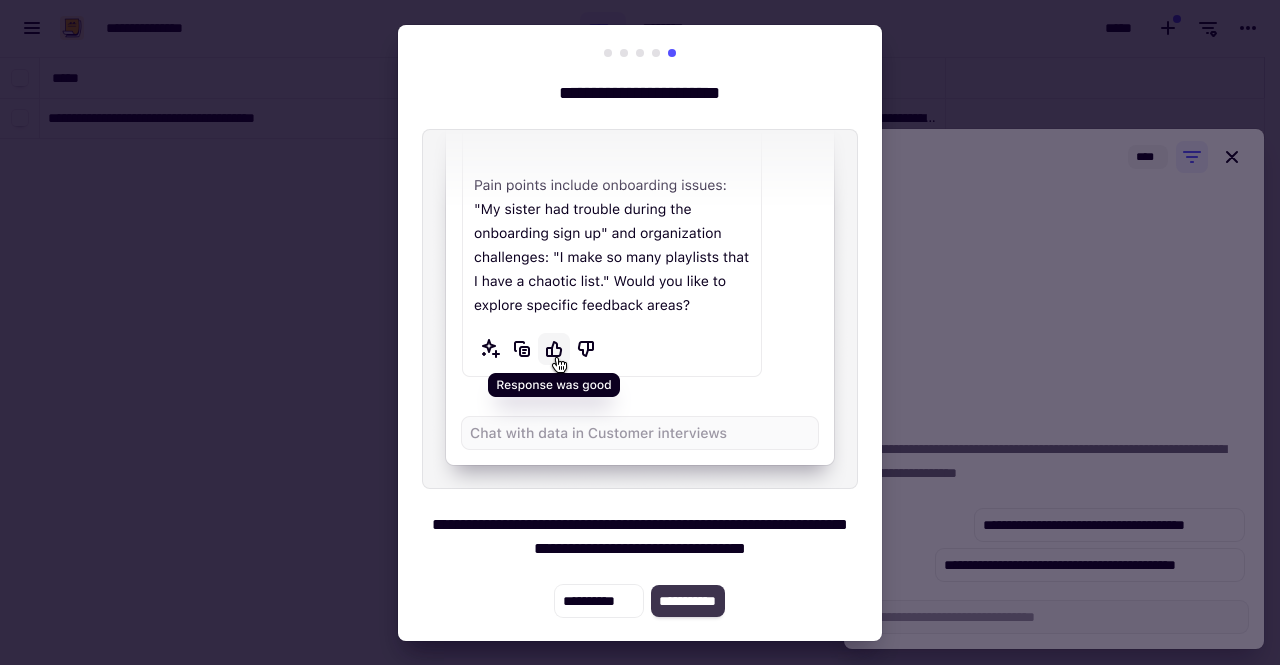 click on "**********" 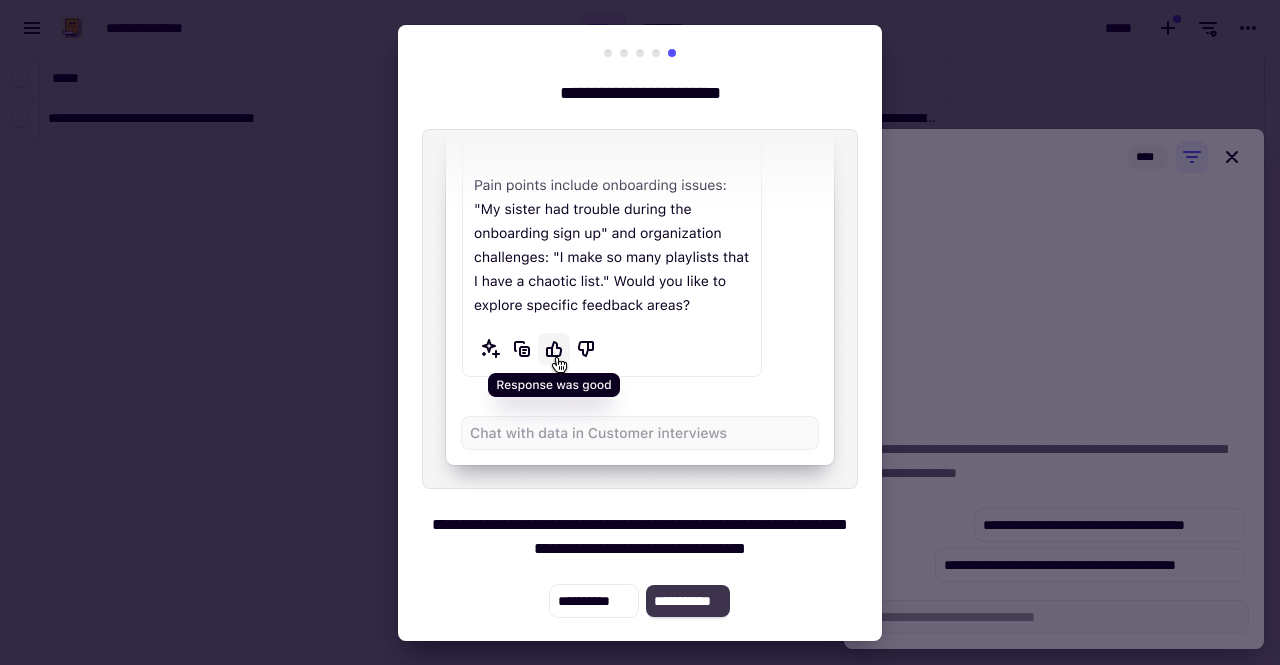 click on "**********" 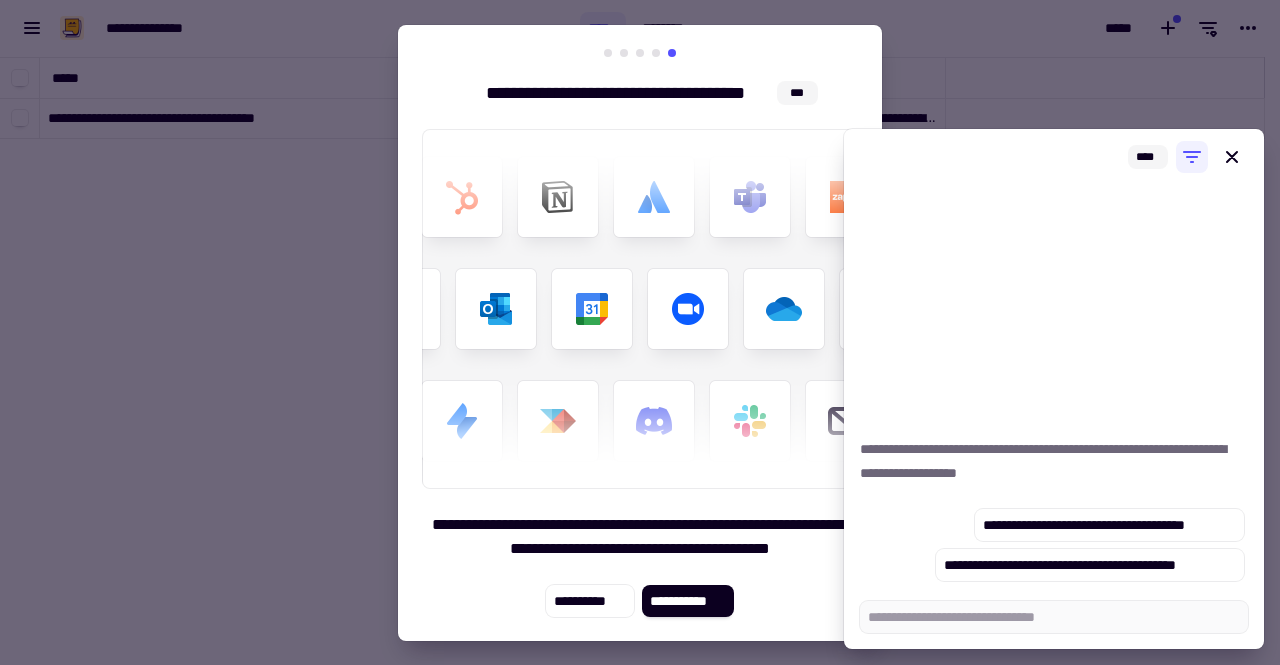 click on "**********" 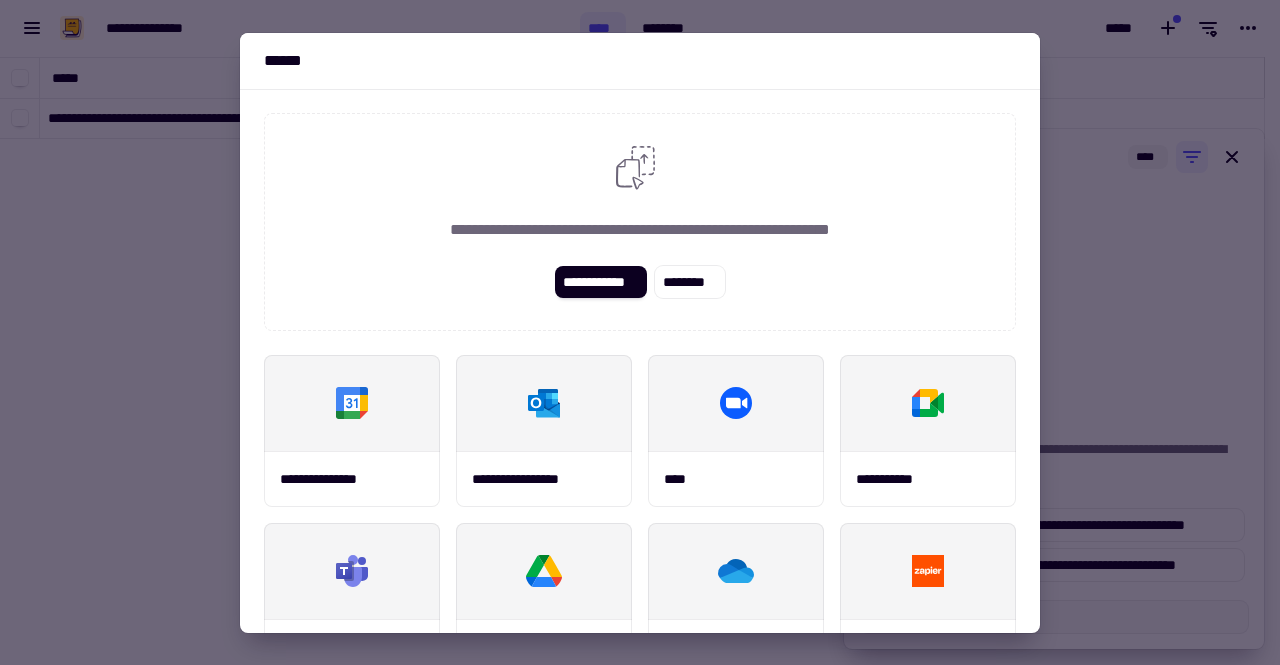 click at bounding box center (640, 332) 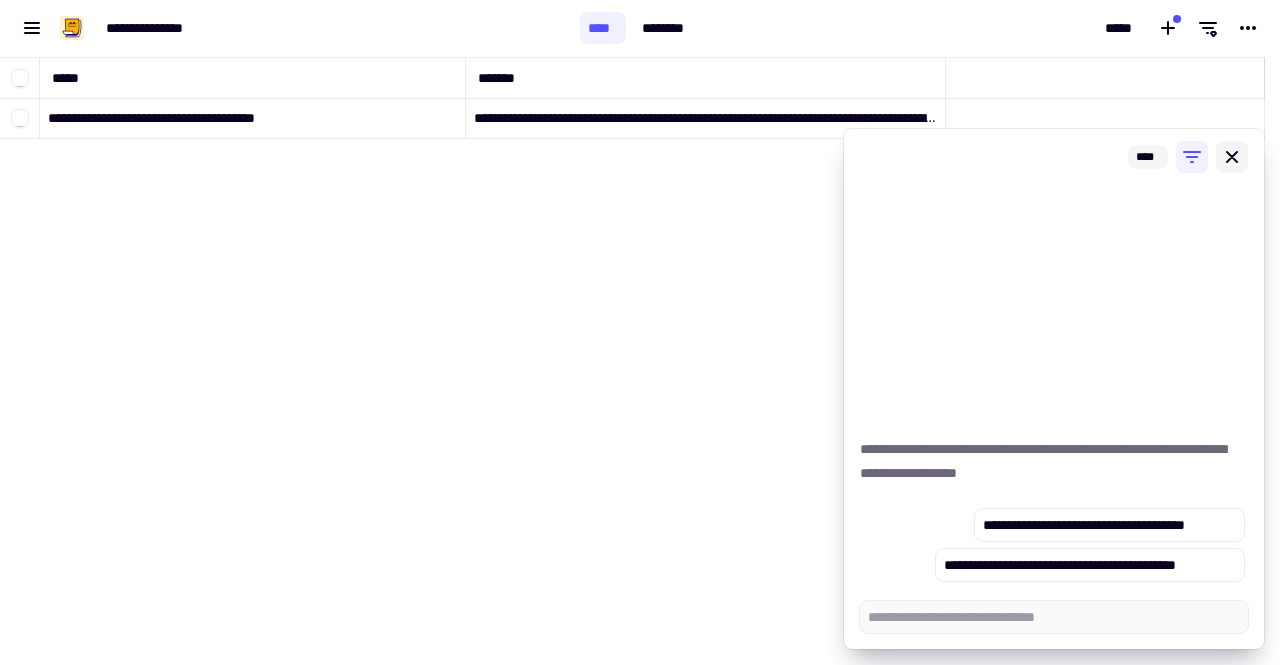 click 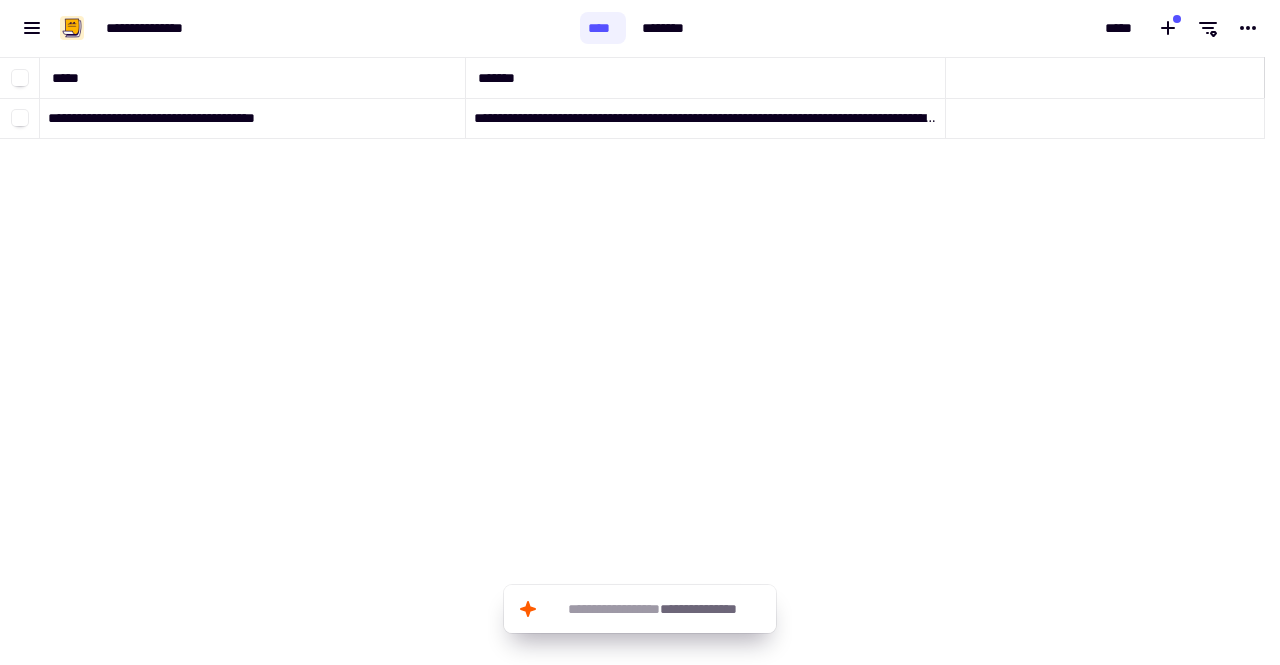 click on "**********" 